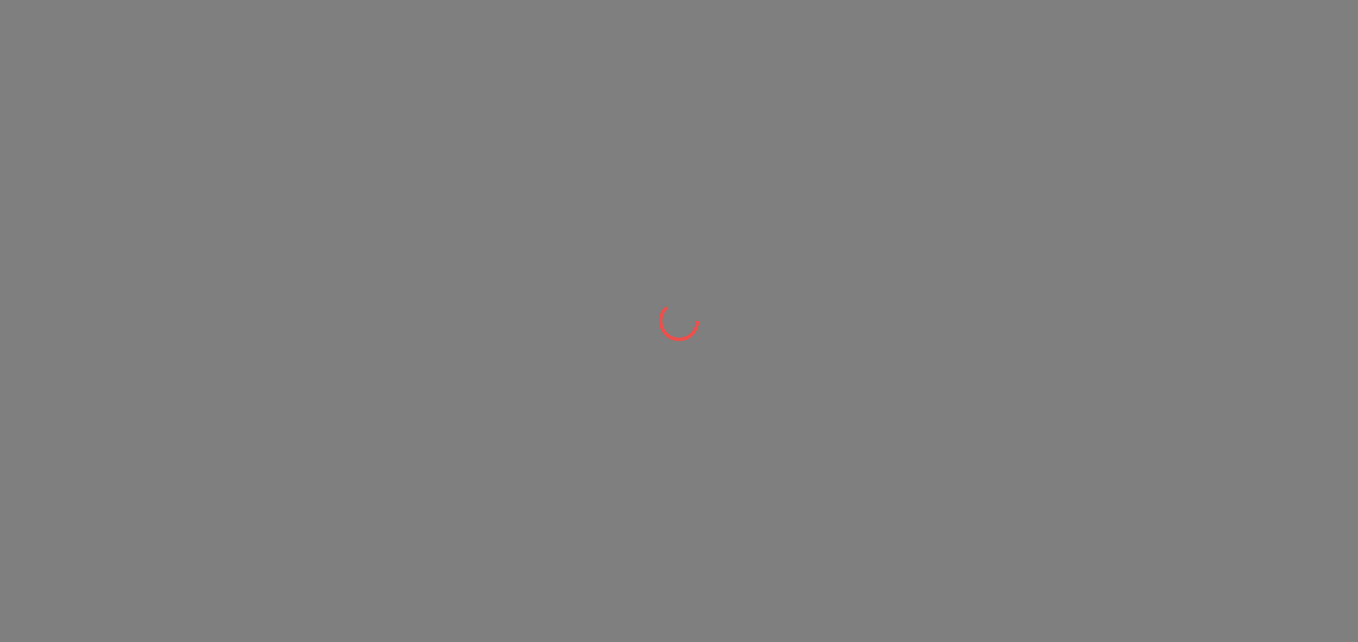 scroll, scrollTop: 0, scrollLeft: 0, axis: both 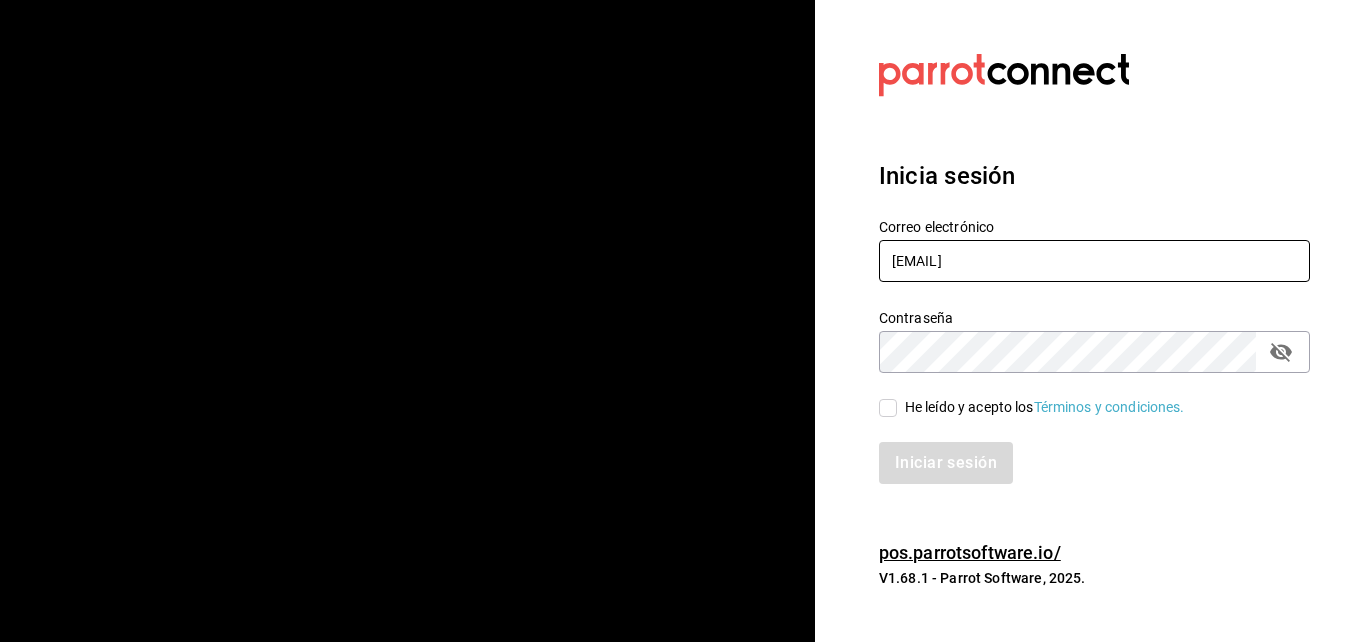 drag, startPoint x: 1111, startPoint y: 262, endPoint x: 228, endPoint y: 138, distance: 891.6642 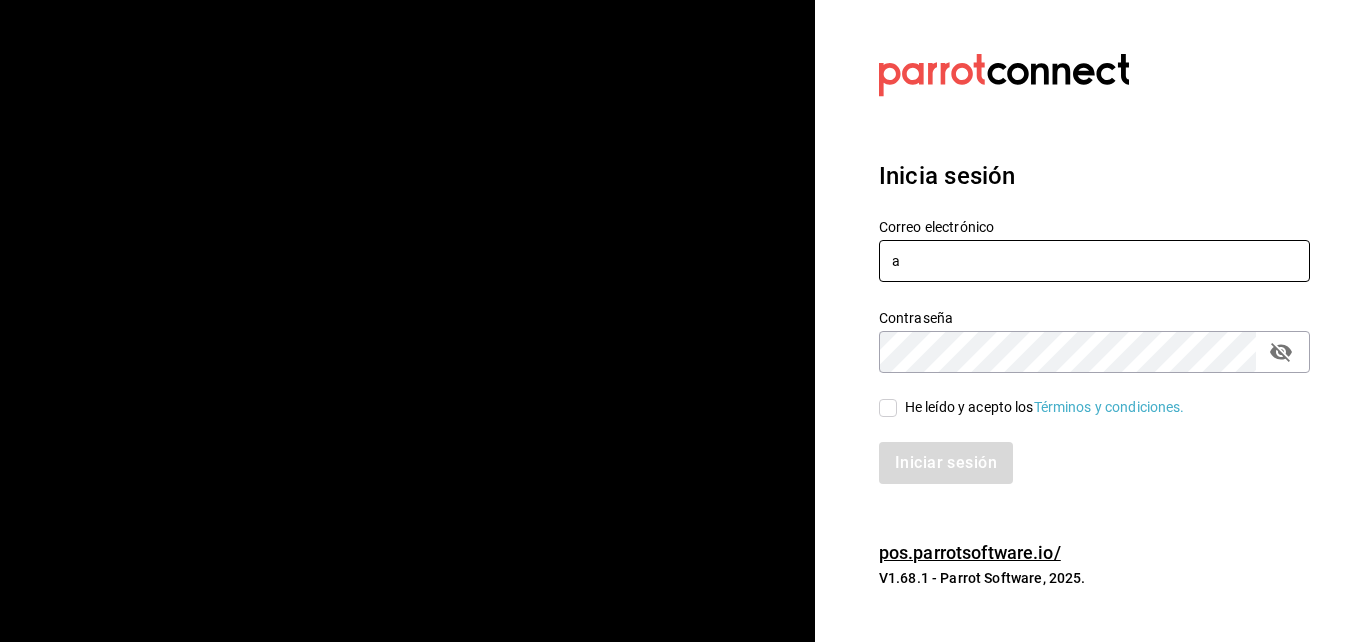 click on "a" at bounding box center [1094, 261] 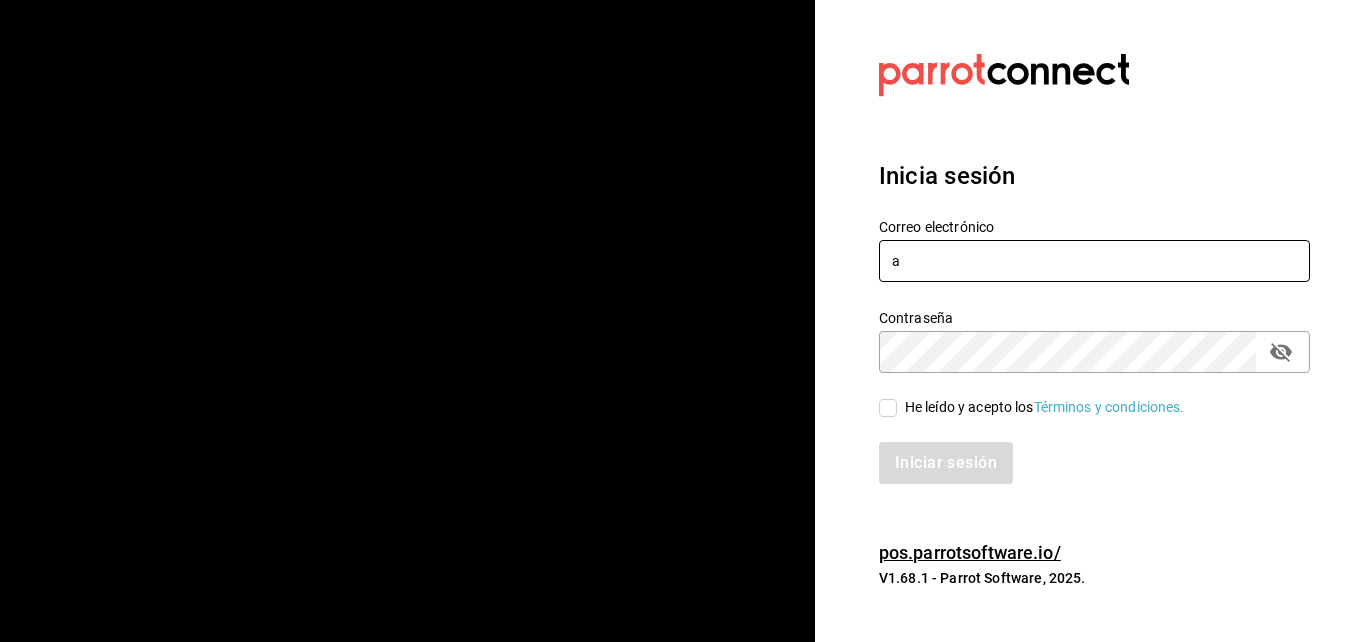 type on "[EMAIL]" 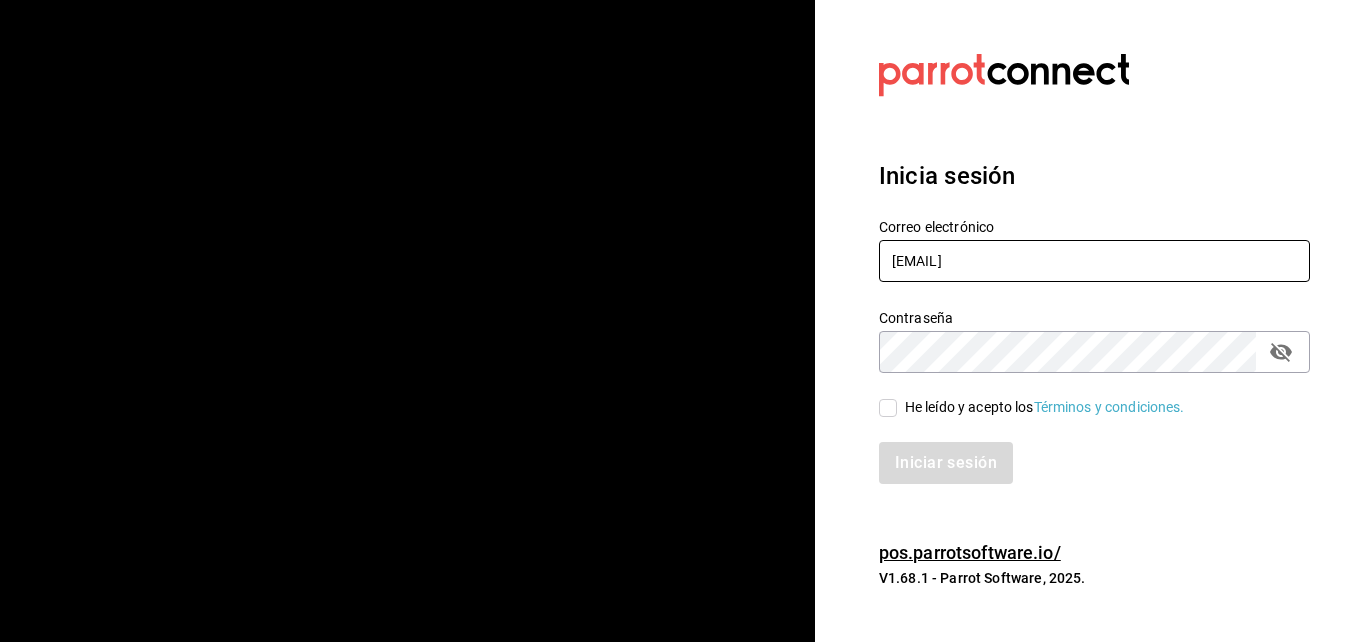 click 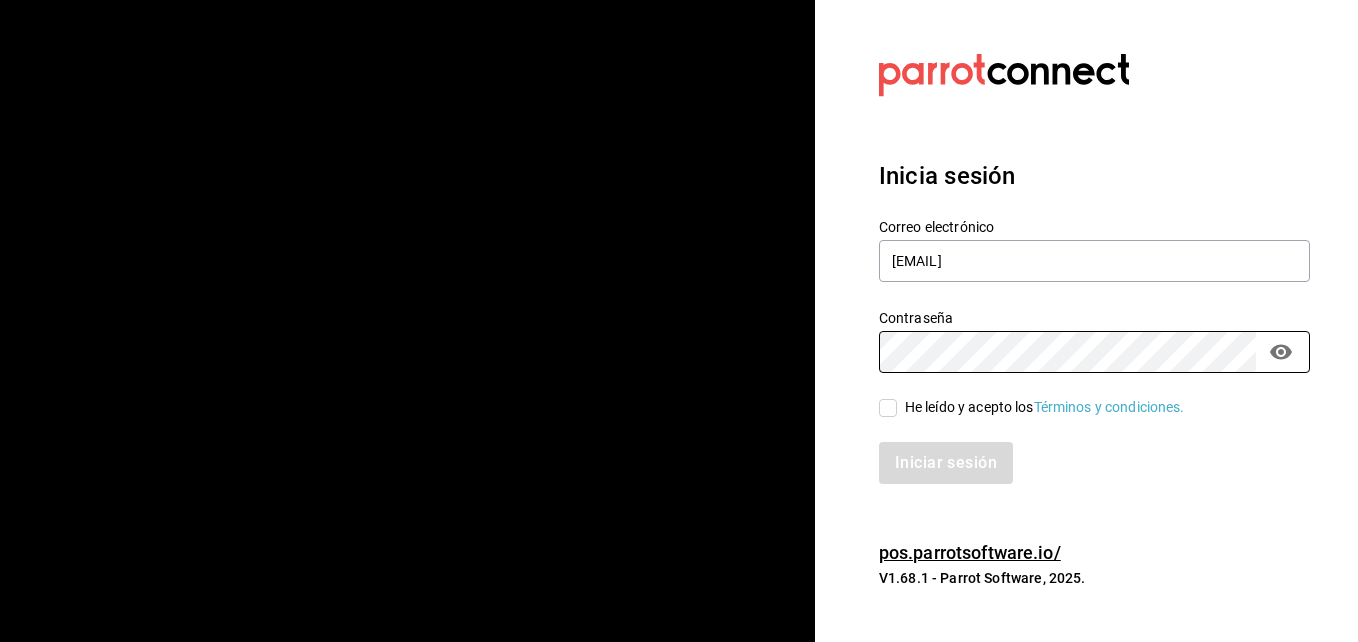 click on "Datos incorrectos. Verifica que tu Correo o Contraseña estén bien escritos. Inicia sesión Correo electrónico aaguilera@grupohunan.com Contraseña Contraseña He leído y acepto los  Términos y condiciones. Iniciar sesión pos.parrotsoftware.io/ V1.68.1 - Parrot Software, 2025." at bounding box center (679, 321) 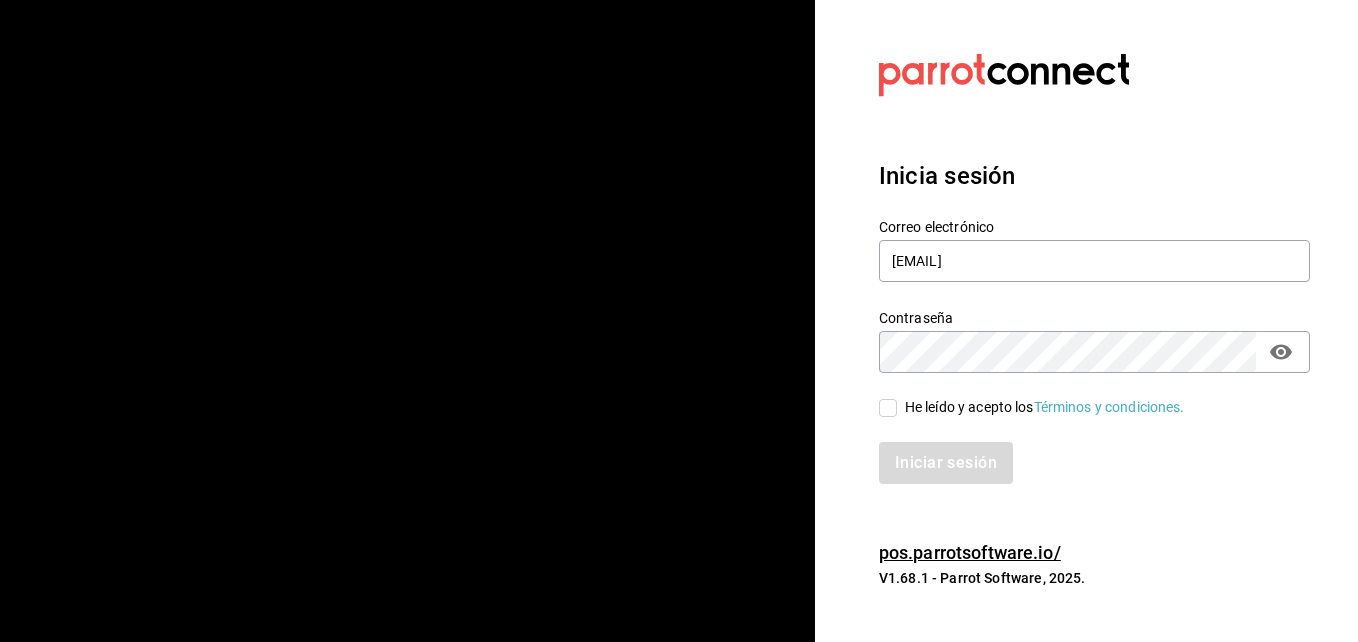 click on "He leído y acepto los  Términos y condiciones." at bounding box center [1032, 407] 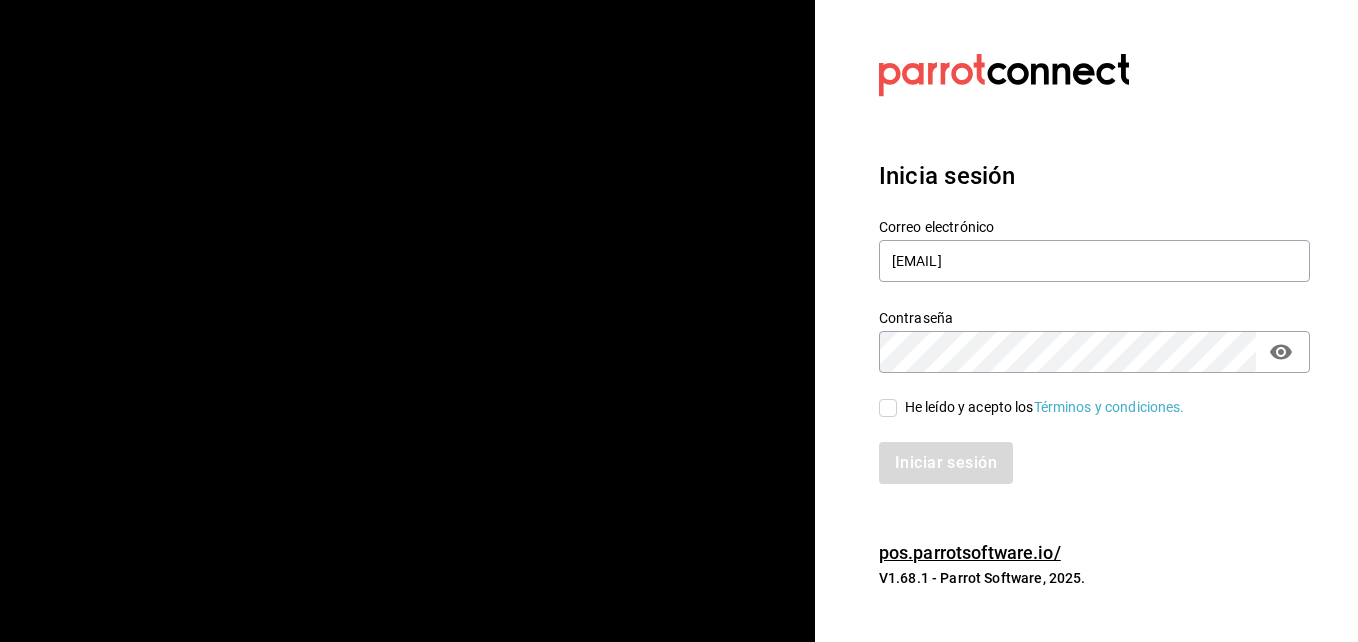 checkbox on "true" 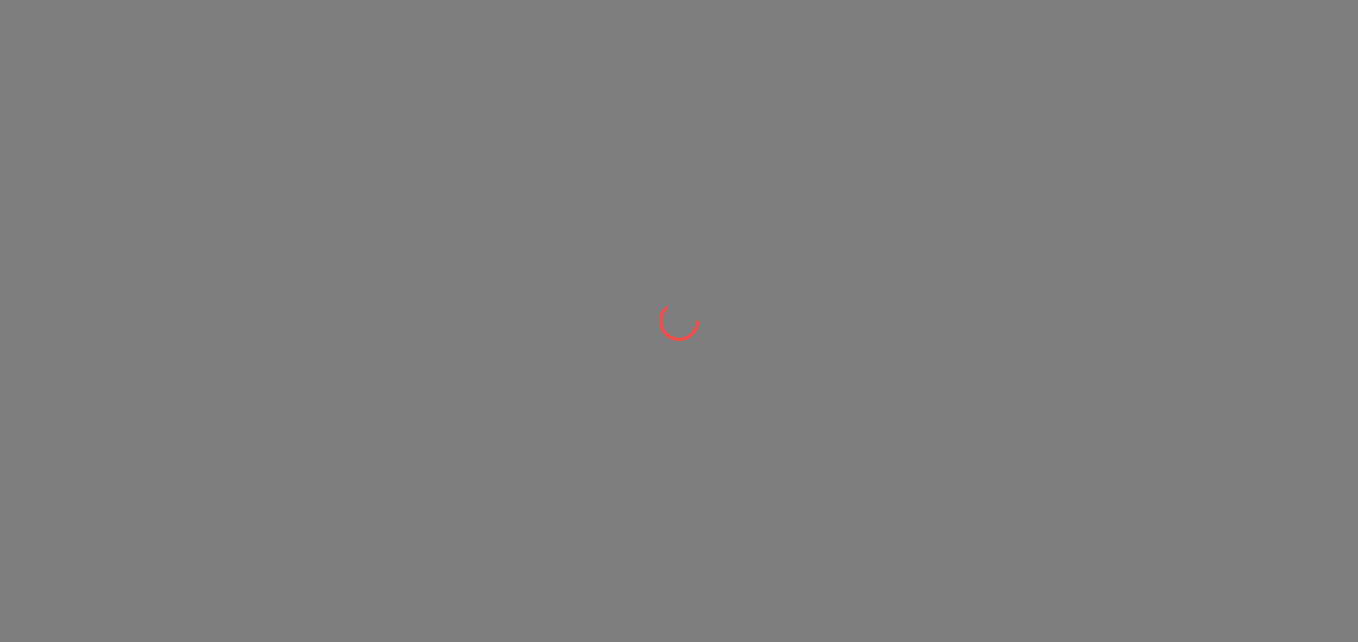 scroll, scrollTop: 0, scrollLeft: 0, axis: both 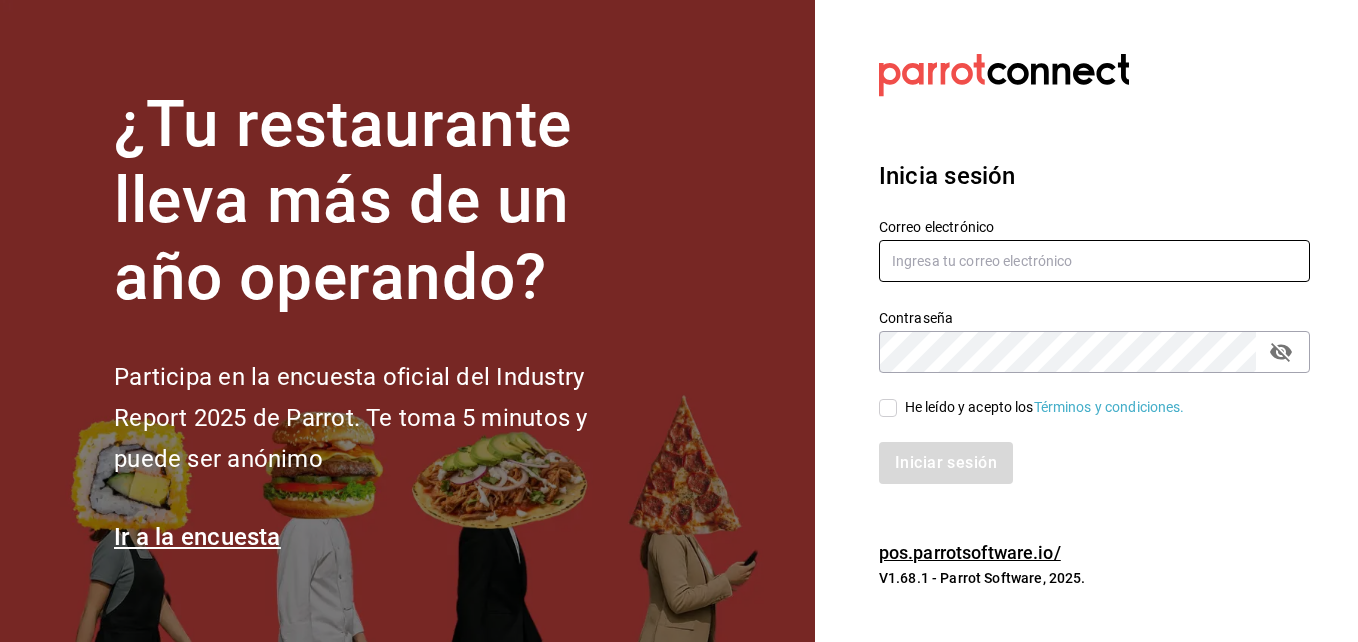 type on "[EMAIL]" 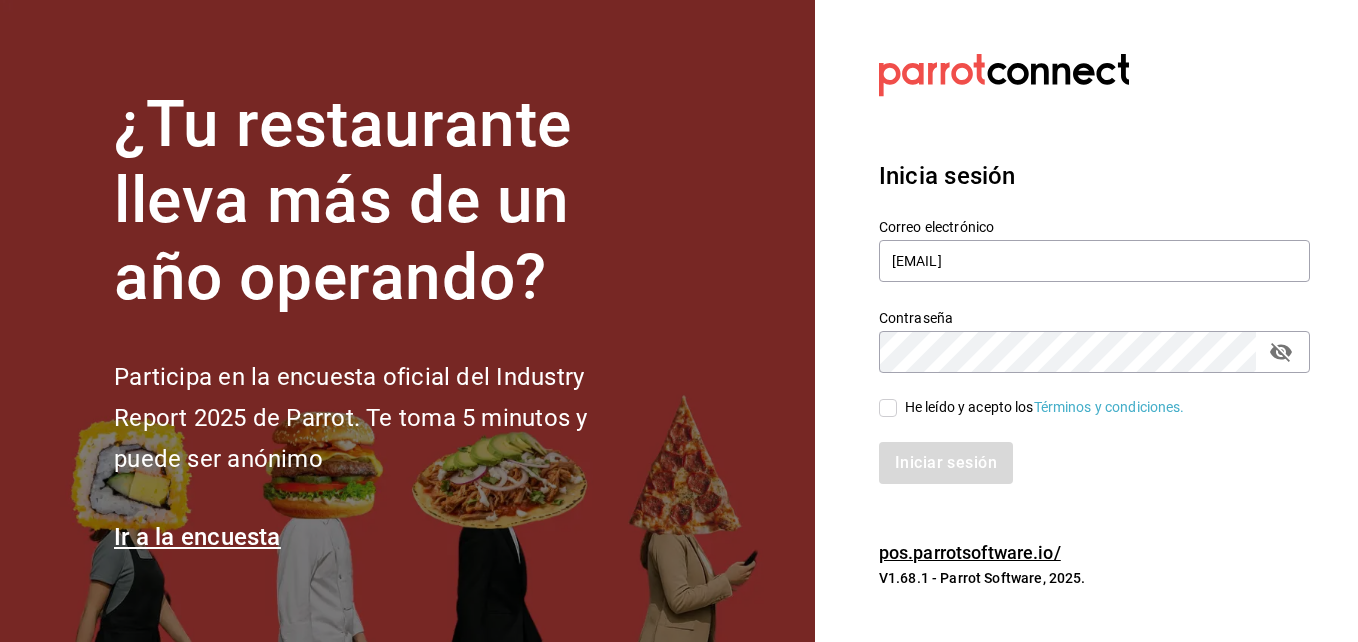click on "Datos incorrectos. Verifica que tu Correo o Contraseña estén bien escritos. Inicia sesión Correo electrónico [EMAIL] Contraseña Contraseña He leído y acepto los Términos y condiciones. Iniciar sesión pos.parrotsoftware.io/ V1.68.1 - Parrot Software, 2025." at bounding box center [1086, 321] 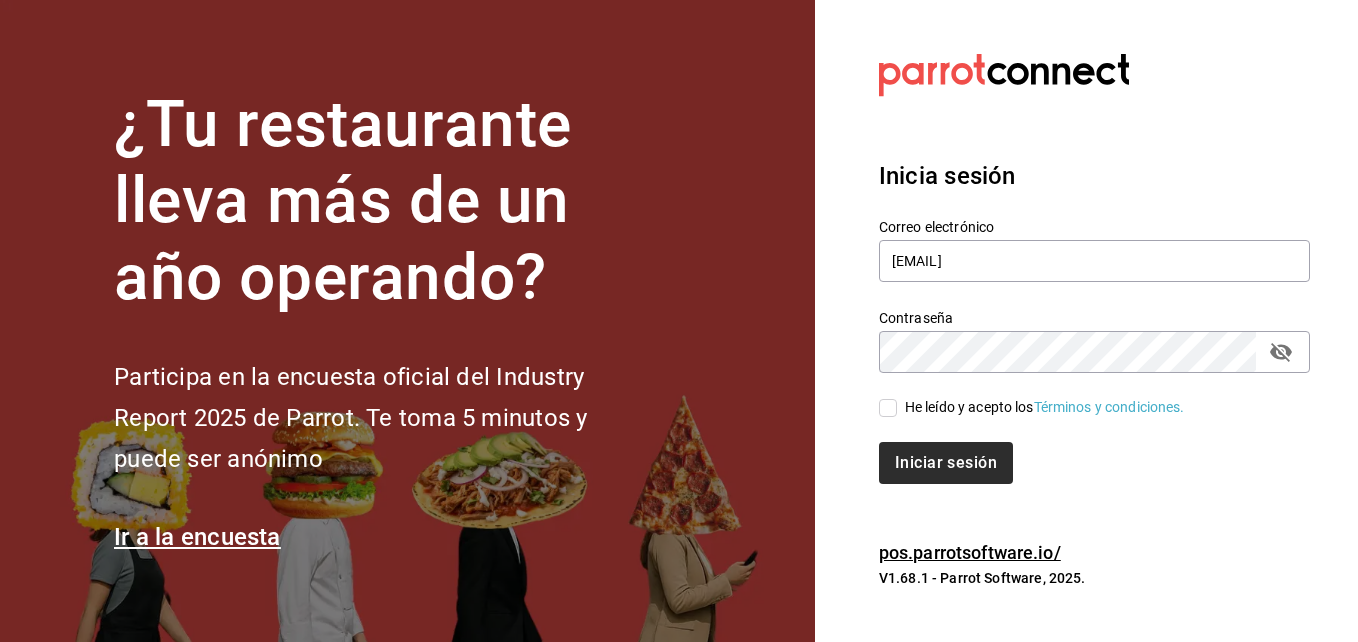 drag, startPoint x: 890, startPoint y: 406, endPoint x: 925, endPoint y: 468, distance: 71.19691 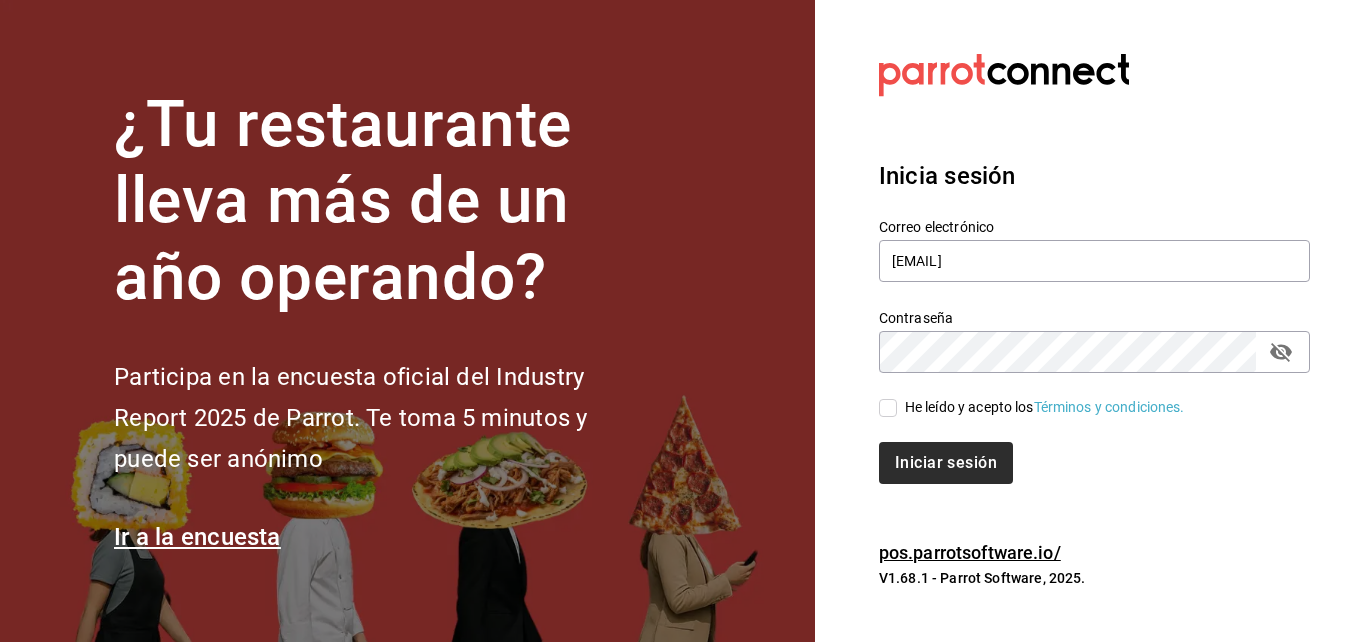 checkbox on "true" 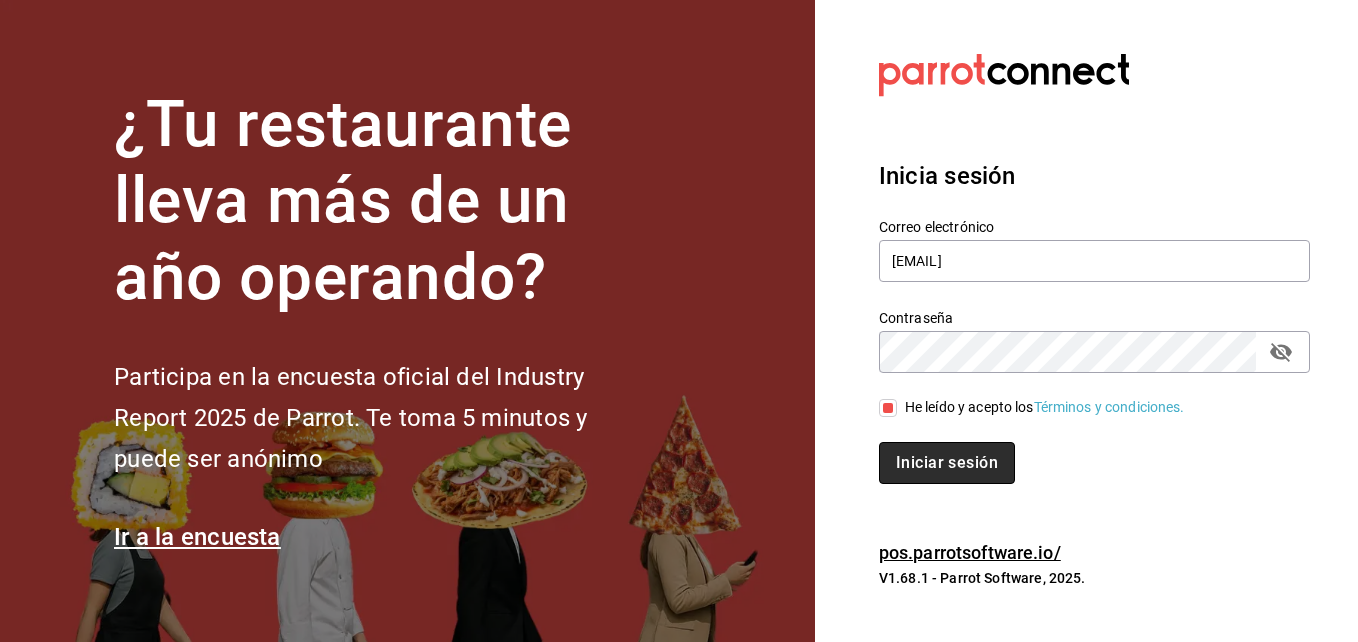 drag, startPoint x: 939, startPoint y: 460, endPoint x: 937, endPoint y: 481, distance: 21.095022 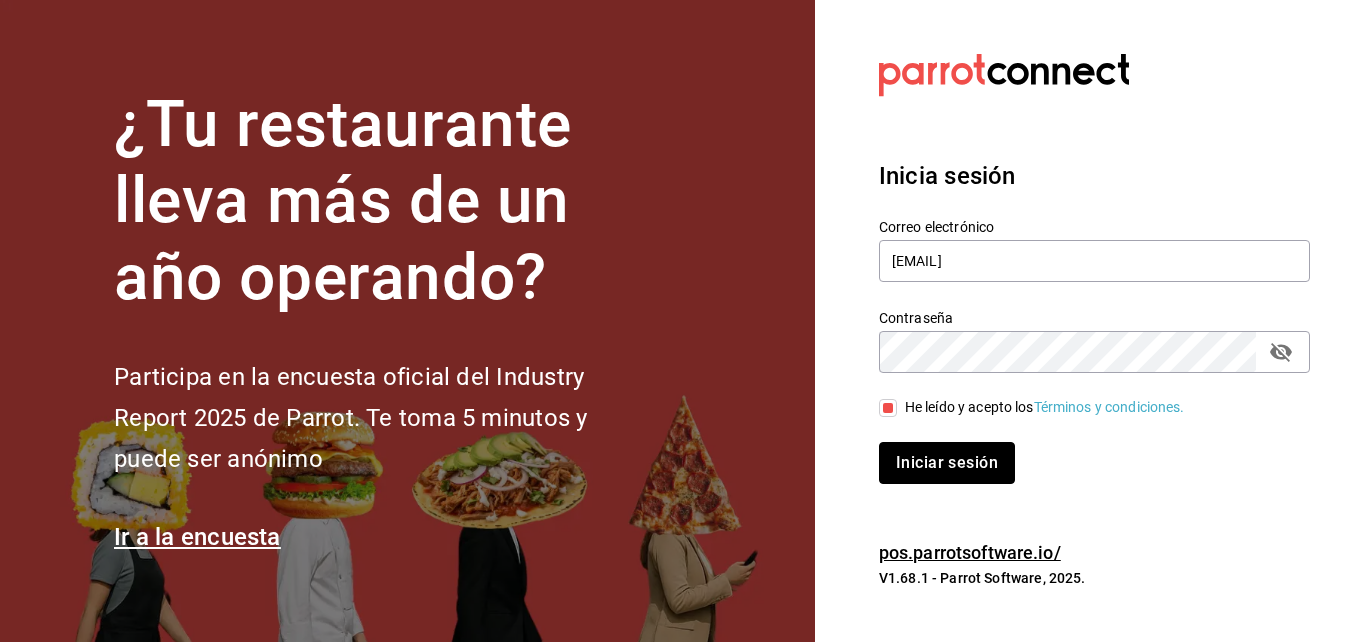 click on "Iniciar sesión" at bounding box center (947, 463) 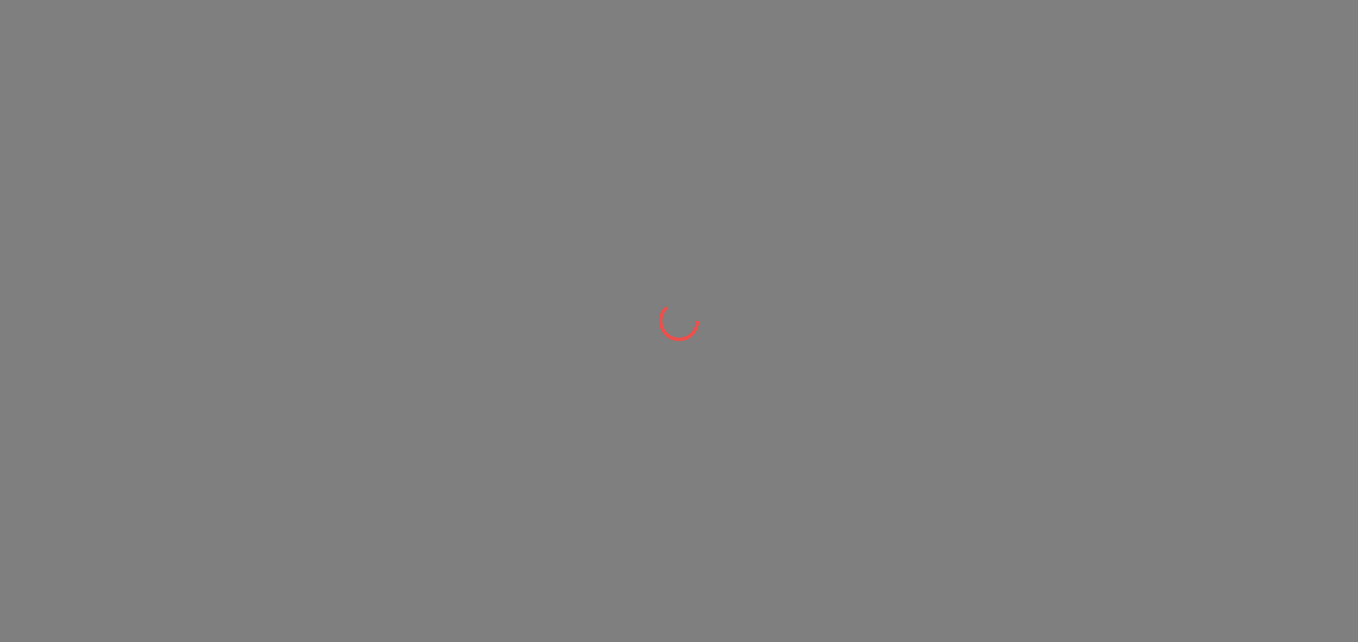 scroll, scrollTop: 0, scrollLeft: 0, axis: both 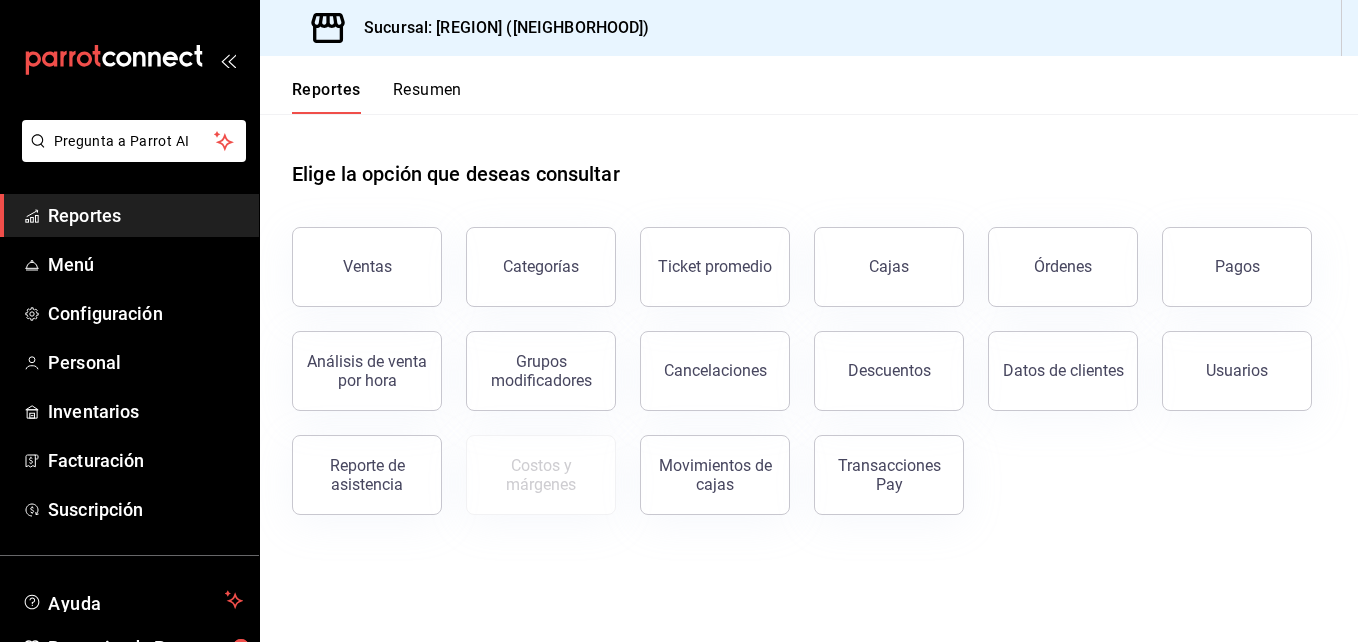 click on "Ventas Categorías Ticket promedio Cajas Órdenes Pagos Análisis de venta por hora Grupos modificadores Cancelaciones Descuentos Datos de clientes Usuarios Reporte de asistencia Costos y márgenes Movimientos de cajas Transacciones Pay" at bounding box center (797, 359) 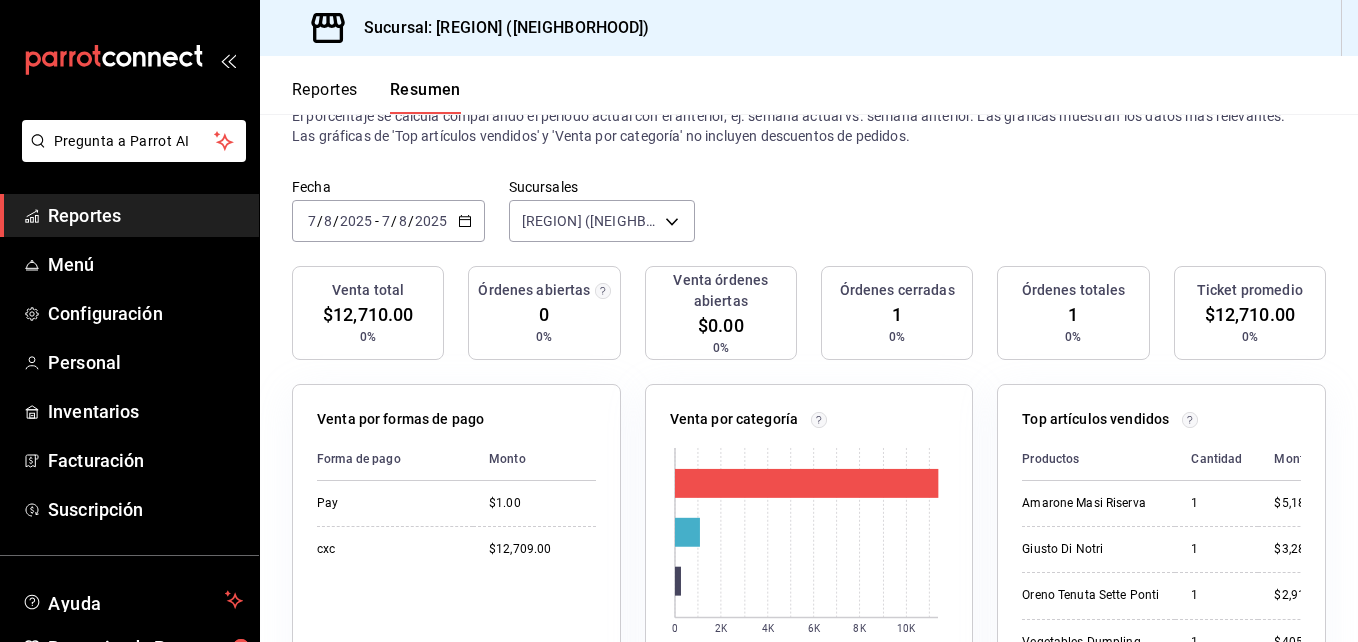 scroll, scrollTop: 0, scrollLeft: 0, axis: both 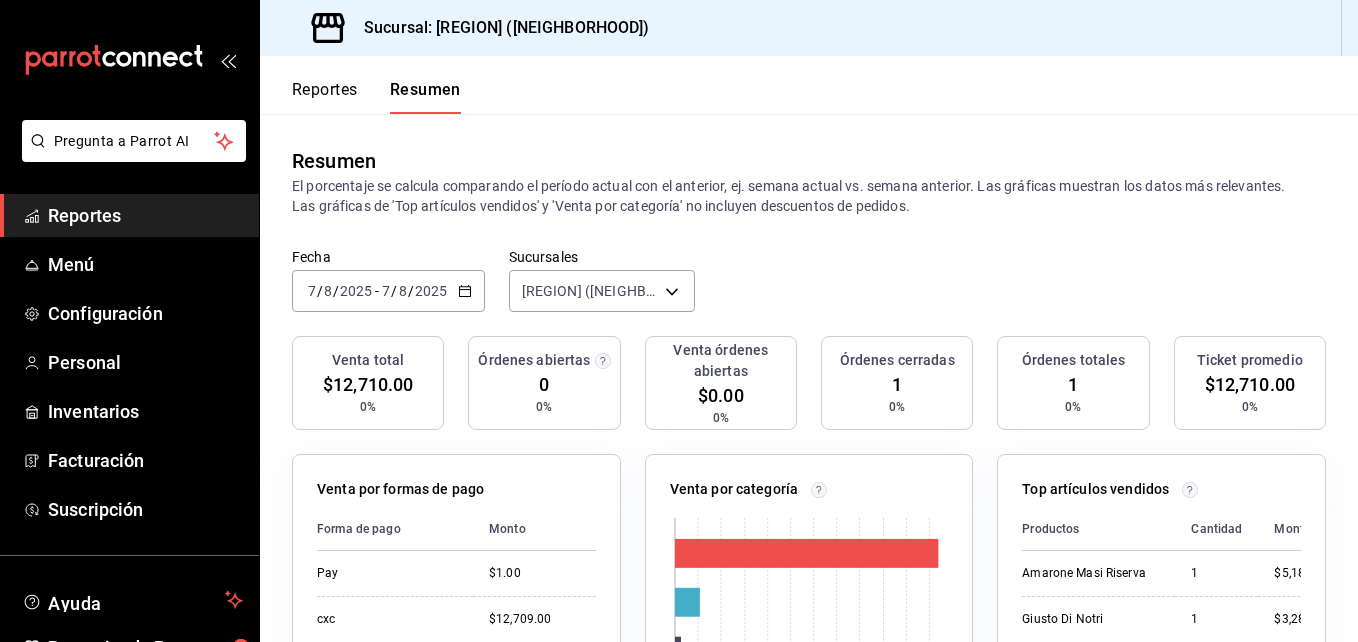 click on "Reportes" at bounding box center (145, 215) 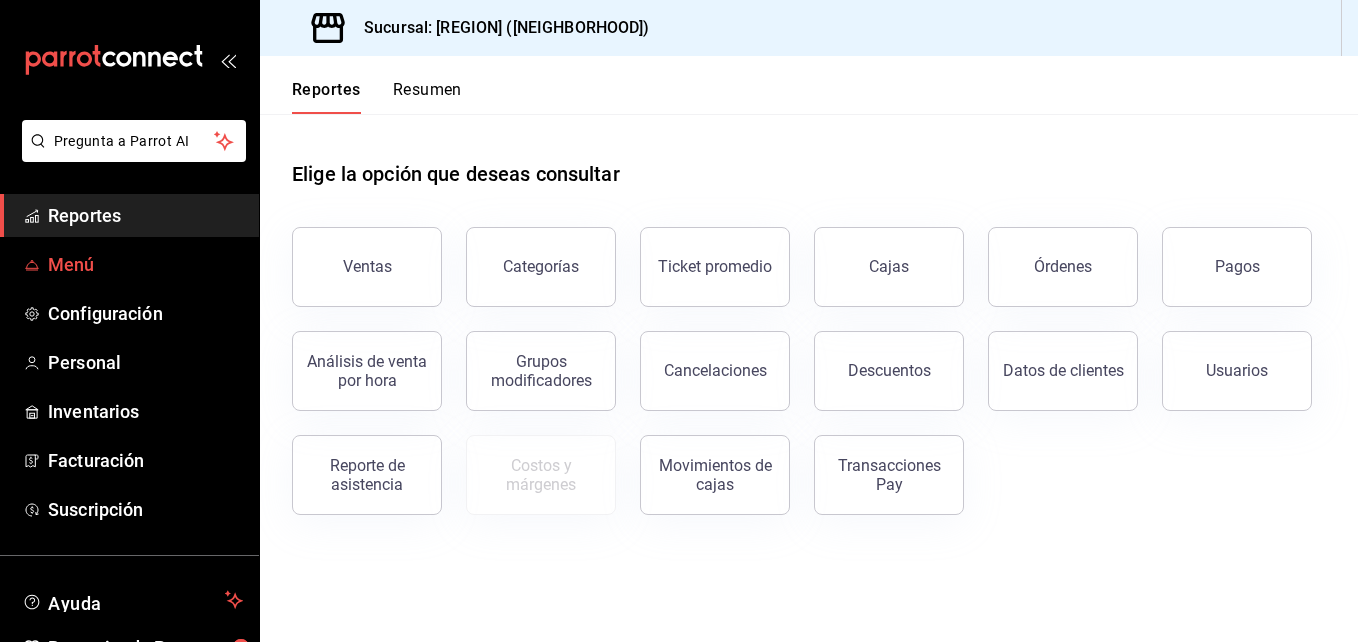 click on "Menú" at bounding box center (145, 264) 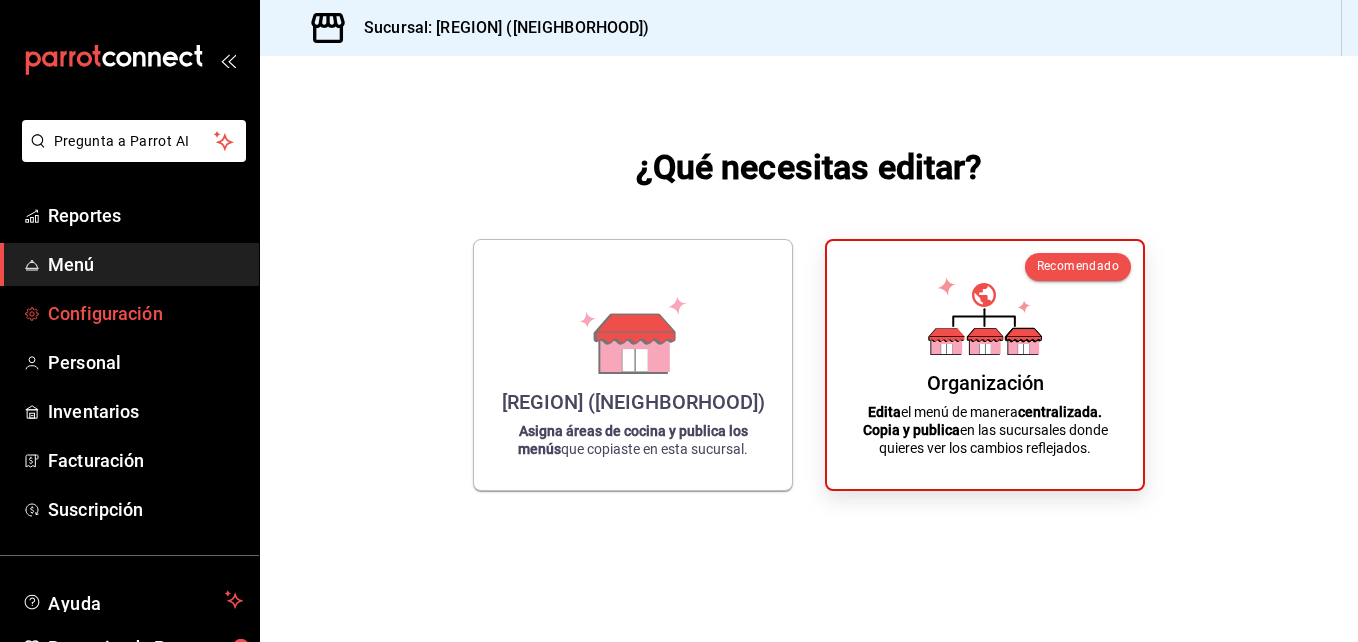 click on "Configuración" at bounding box center (145, 313) 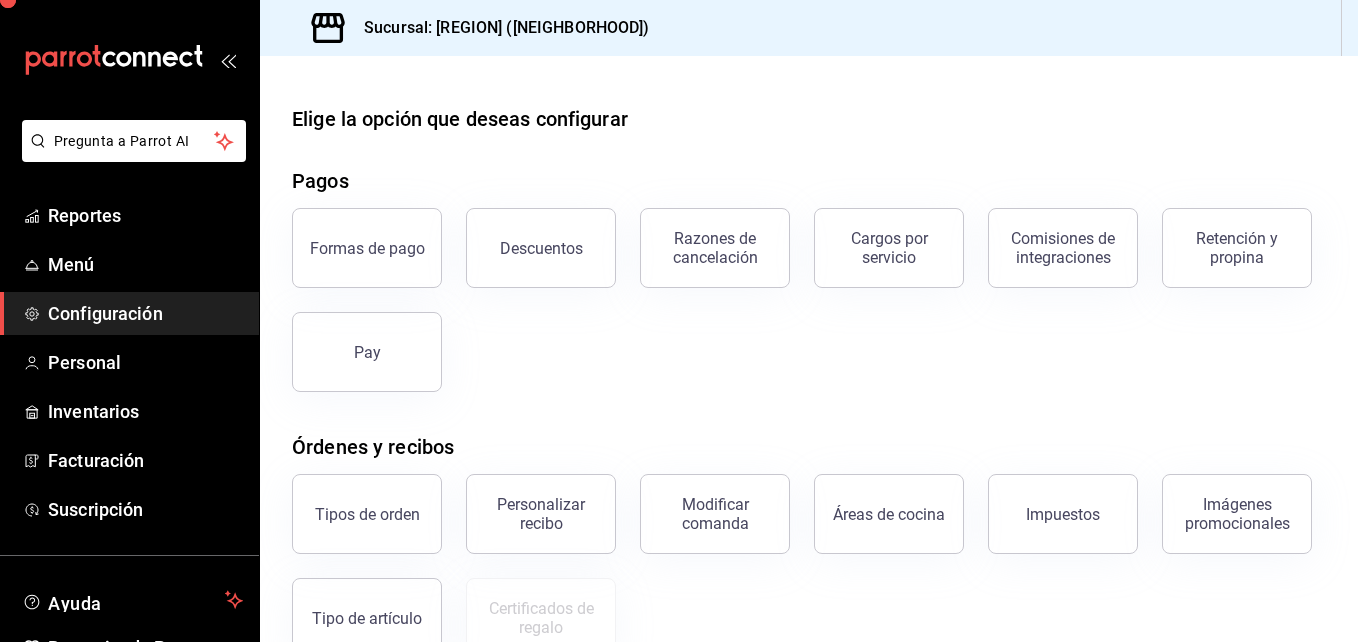 click on "Configuración" at bounding box center (145, 313) 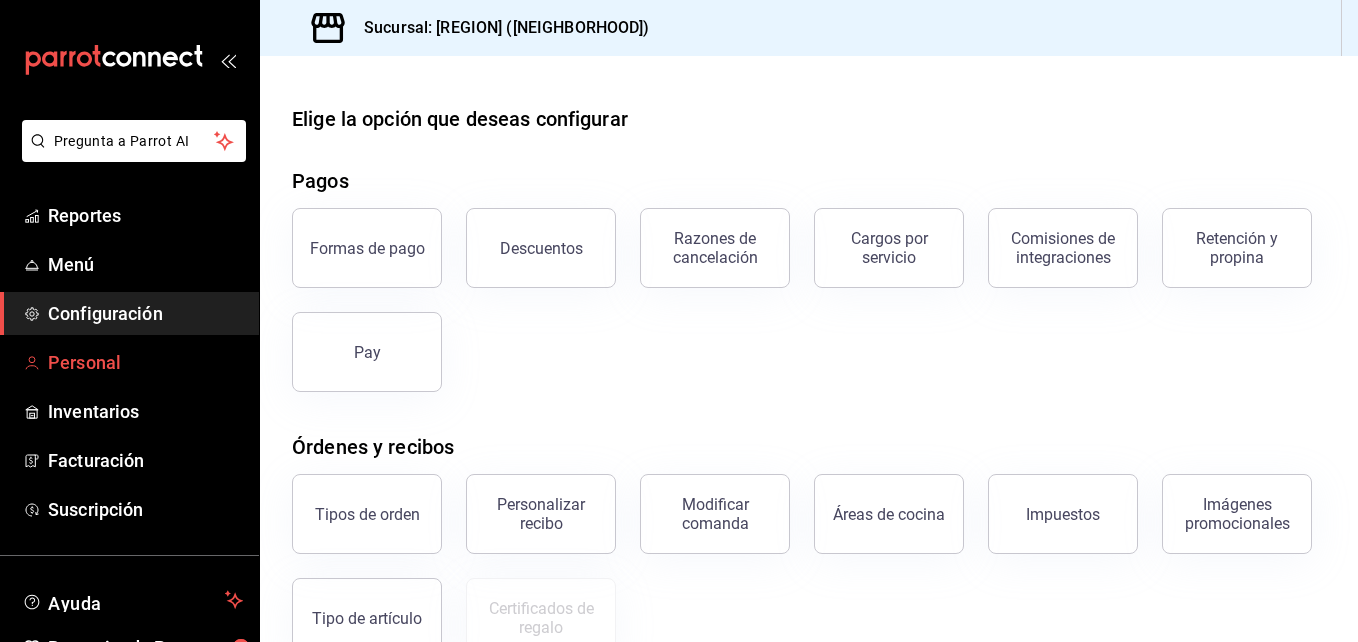 click on "Personal" at bounding box center [145, 362] 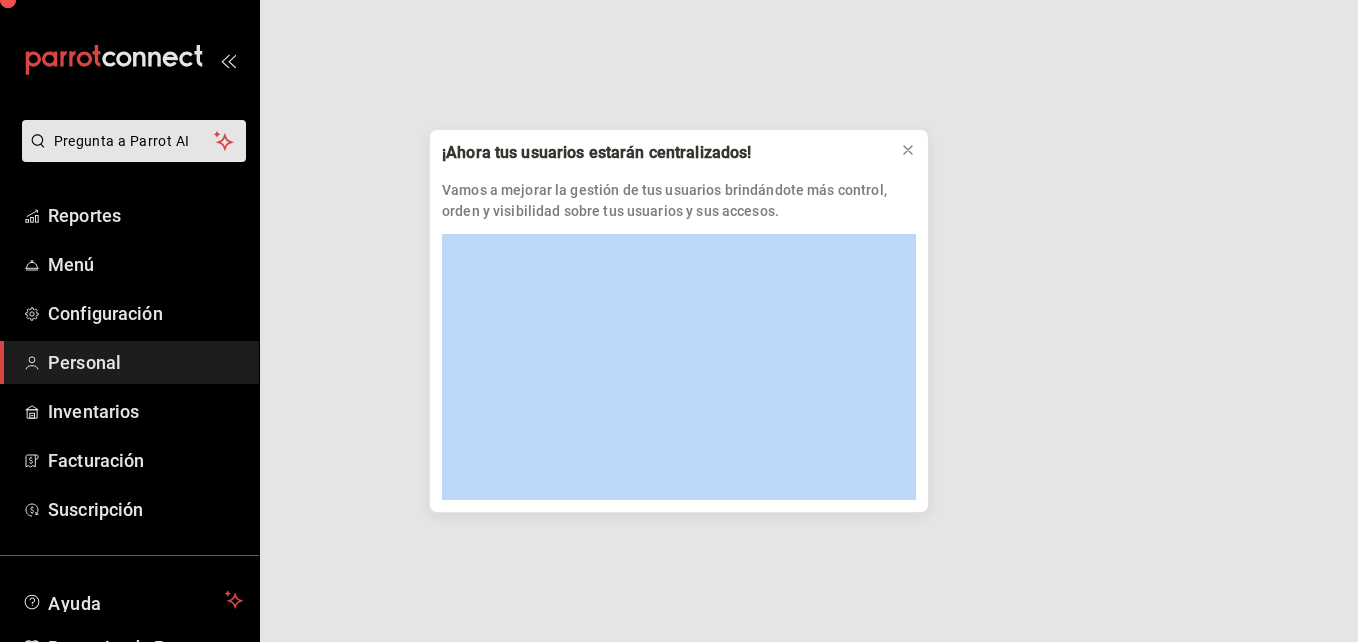 click on "¡Ahora tus usuarios estarán centralizados! Vamos a mejorar la gestión de tus usuarios brindándote más control, orden y visibilidad sobre tus usuarios y sus accesos." at bounding box center (679, 321) 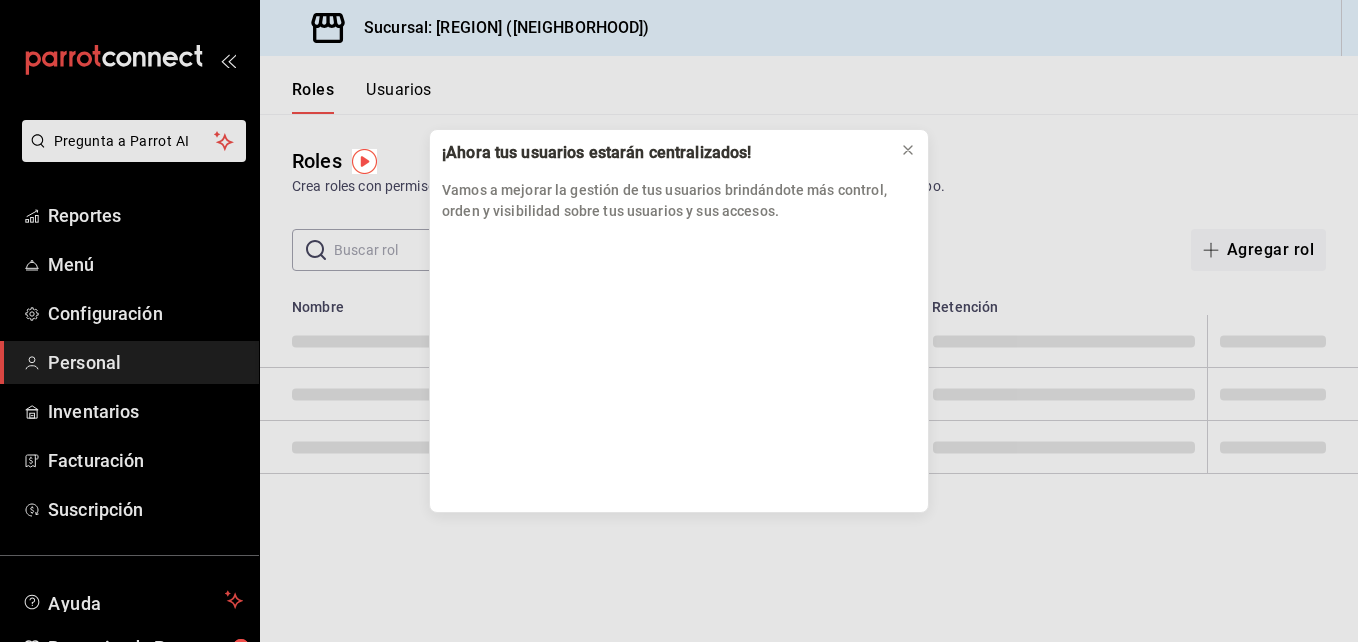 drag, startPoint x: 144, startPoint y: 408, endPoint x: 128, endPoint y: 466, distance: 60.166435 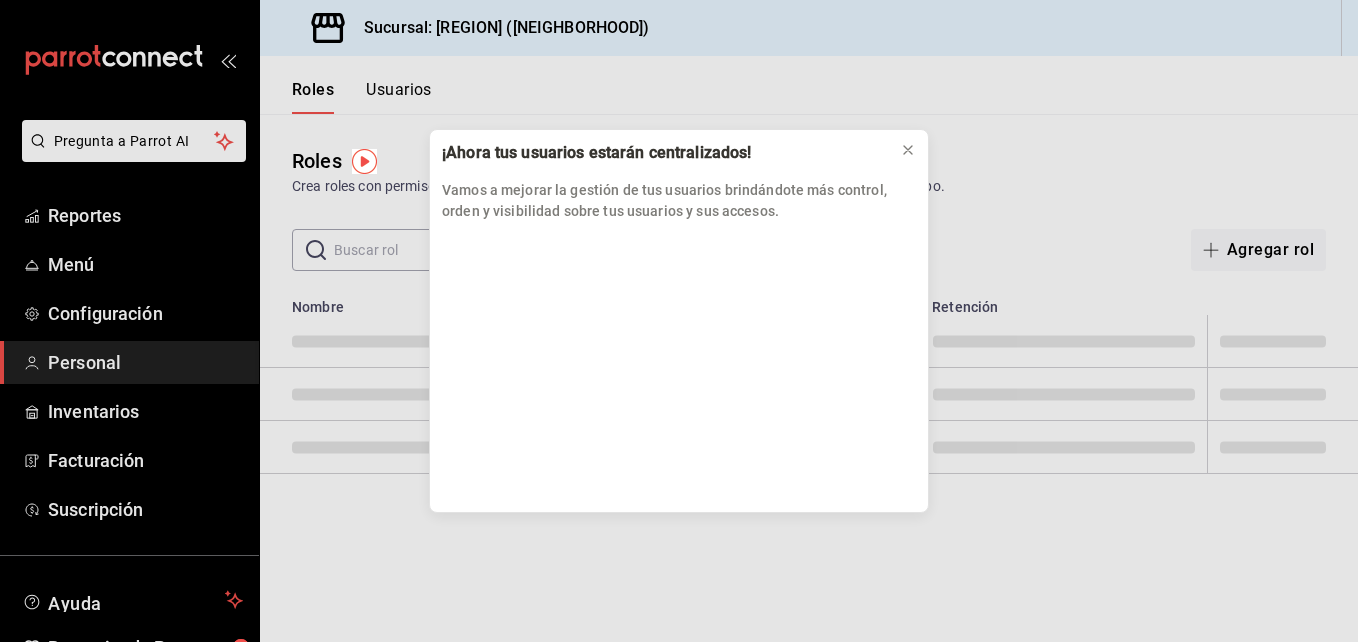 click on "¡Ahora tus usuarios estarán centralizados! Vamos a mejorar la gestión de tus usuarios brindándote más control, orden y visibilidad sobre tus usuarios y sus accesos." at bounding box center [679, 321] 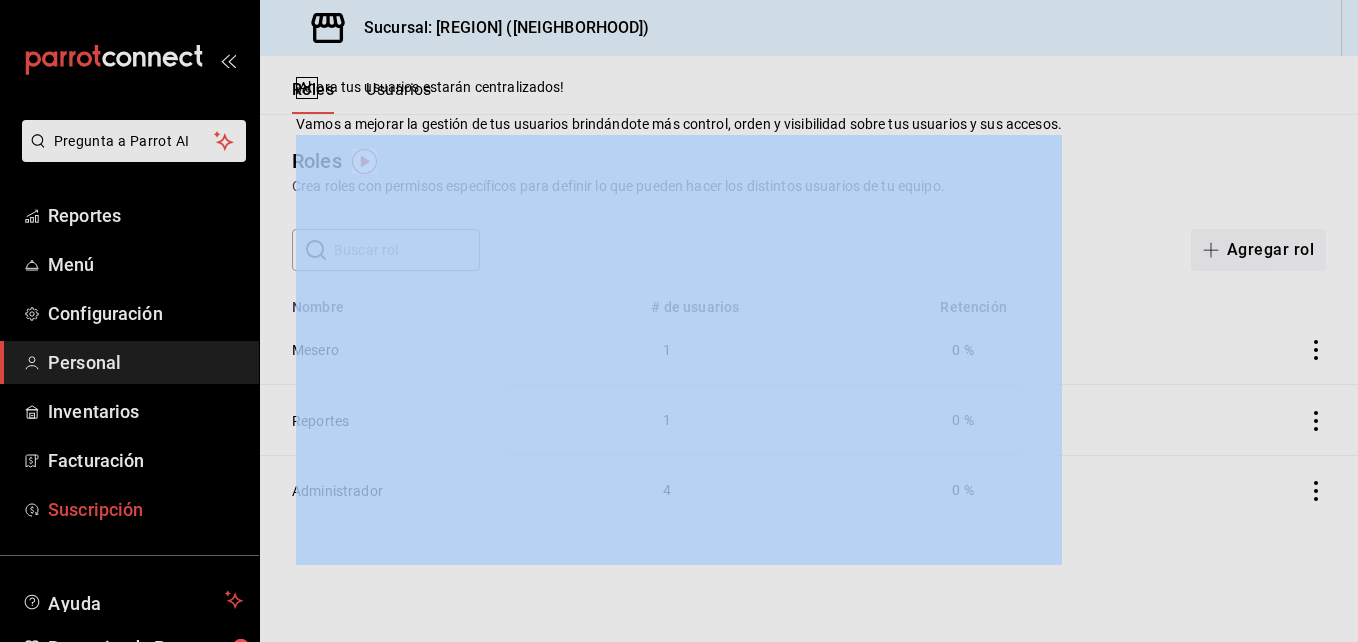 drag, startPoint x: 128, startPoint y: 466, endPoint x: 131, endPoint y: 523, distance: 57.07889 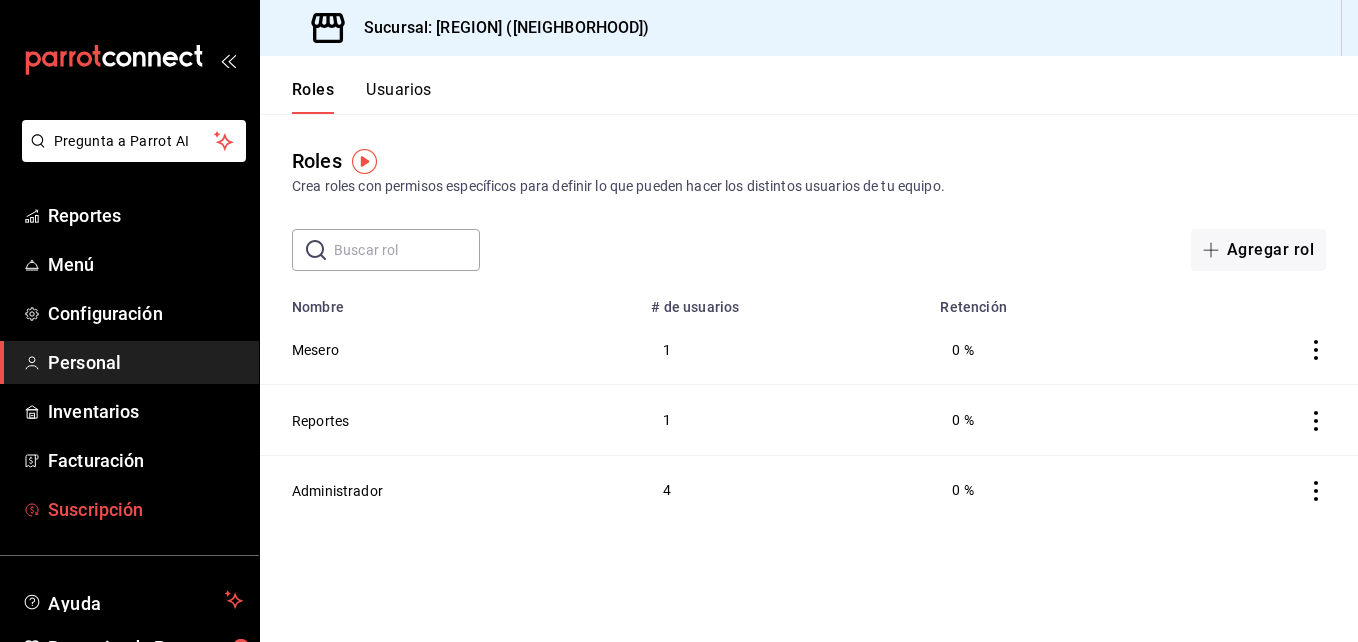 click on "Suscripción" at bounding box center (145, 509) 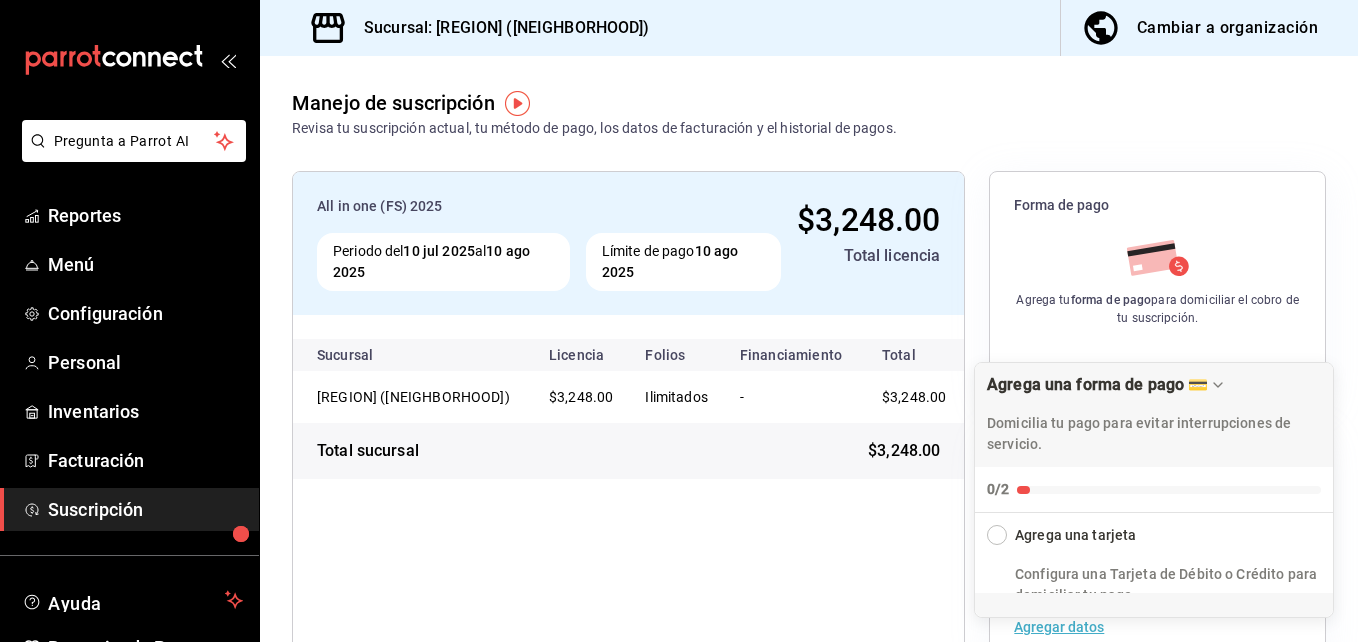 scroll, scrollTop: 113, scrollLeft: 0, axis: vertical 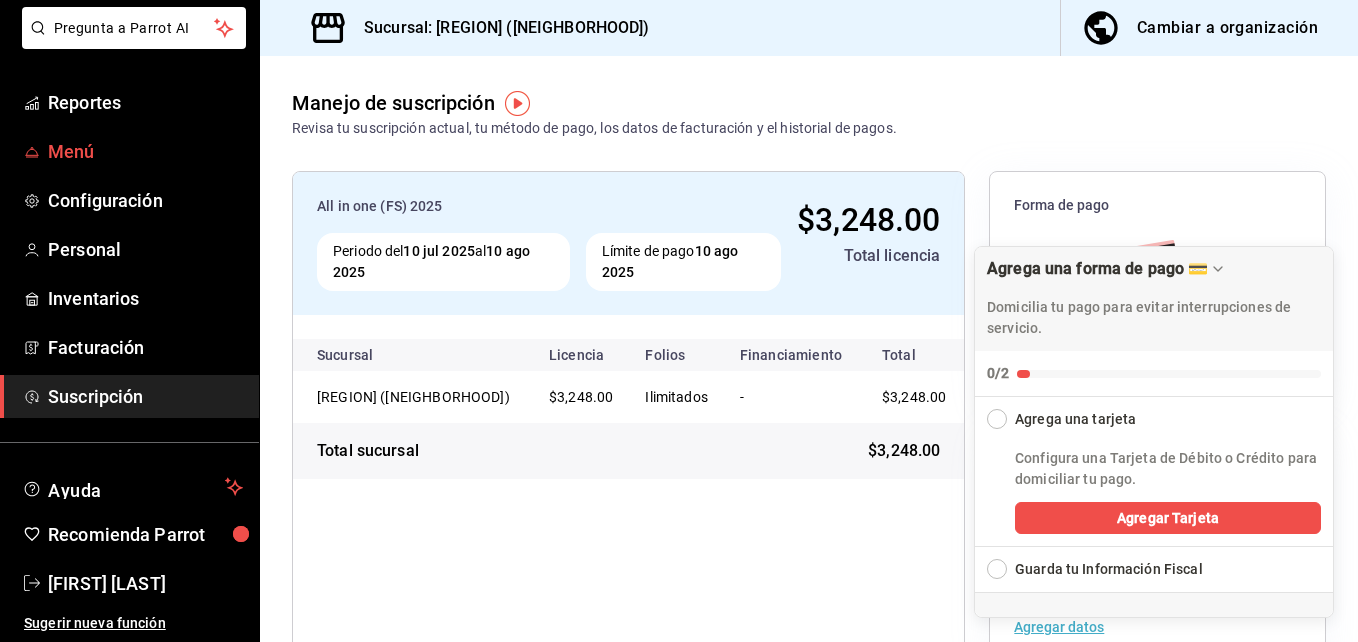 click on "Menú" at bounding box center (145, 151) 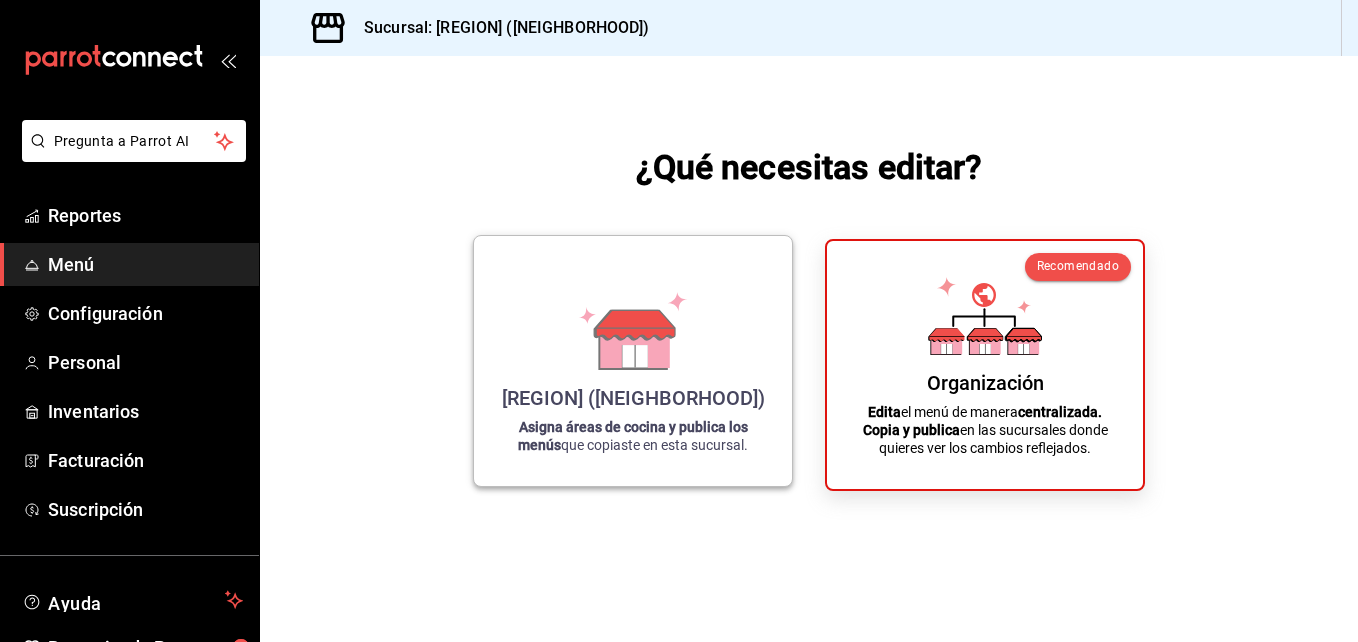 click on "[REGION] ([NEIGHBORHOOD]) Asigna áreas de cocina y publica los menús  que copiaste en esta sucursal." at bounding box center [633, 361] 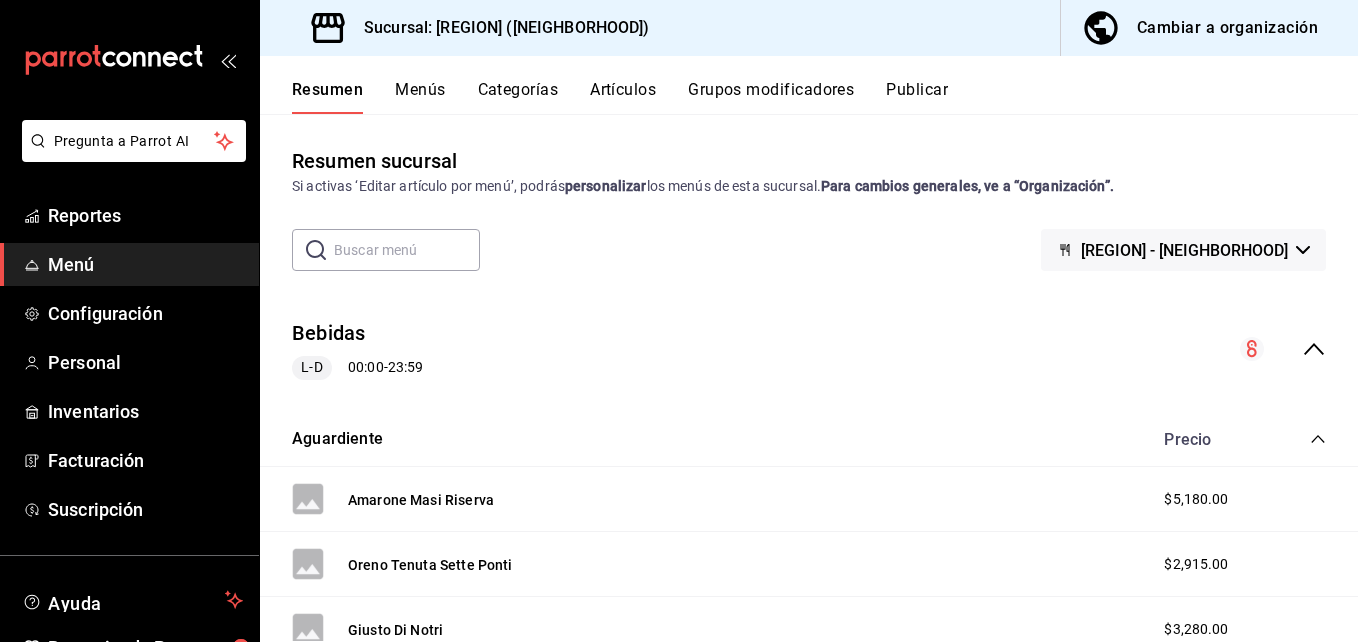 click on "Resumen Menús Categorías Artículos Grupos modificadores Publicar" at bounding box center (825, 97) 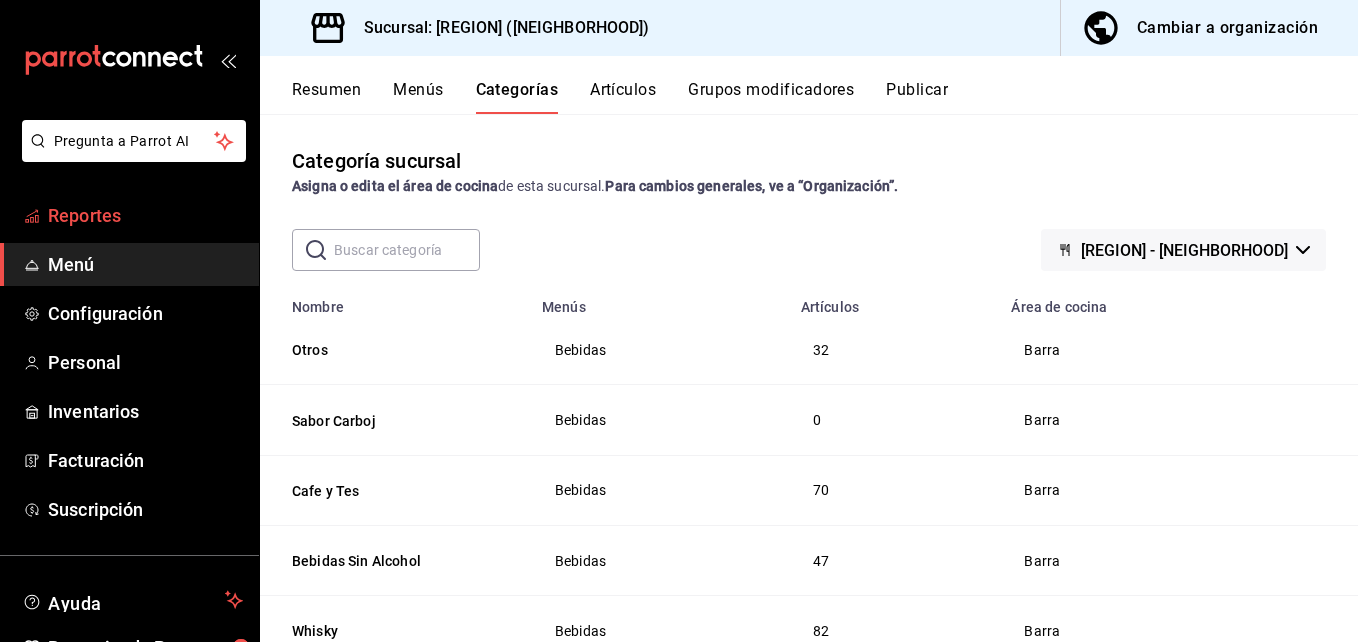 click on "Reportes" at bounding box center (129, 215) 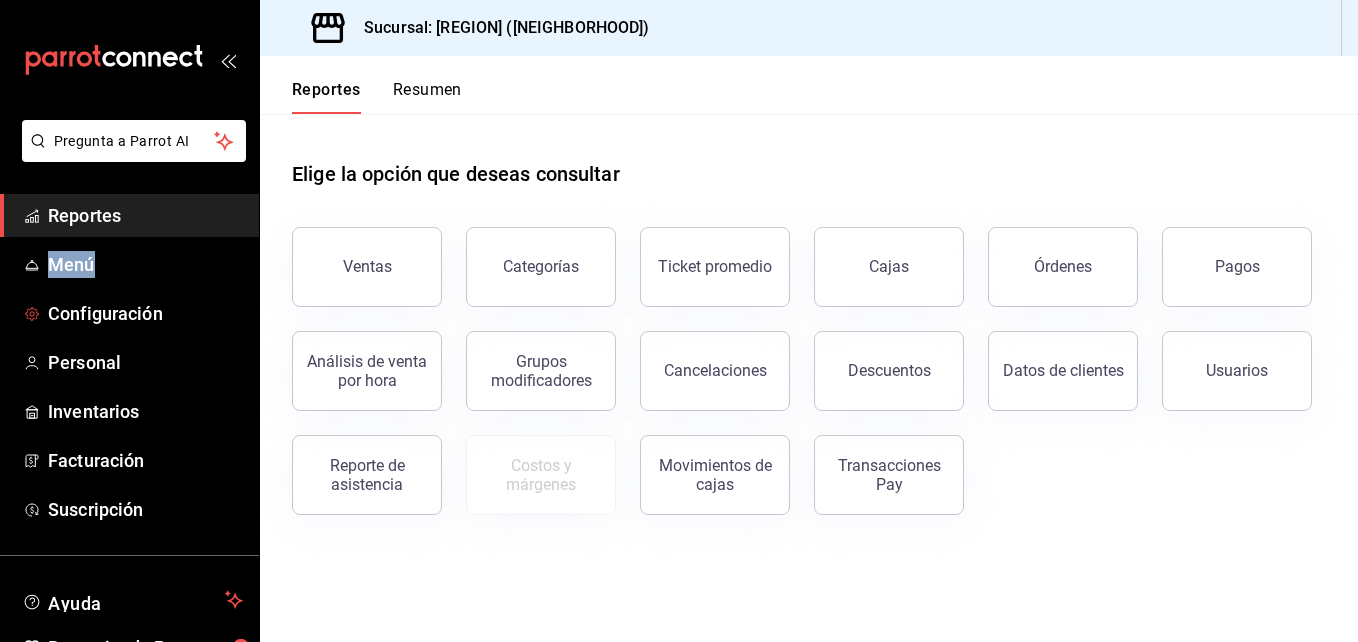 drag, startPoint x: 98, startPoint y: 234, endPoint x: 461, endPoint y: 410, distance: 403.41666 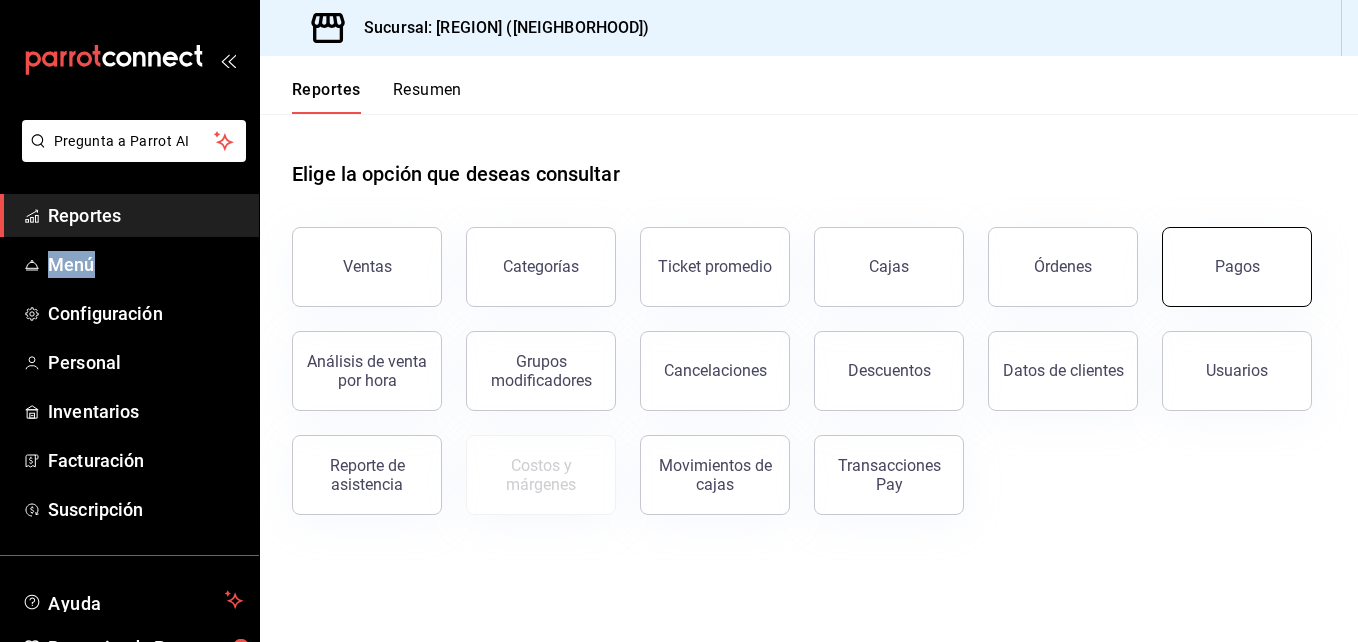 click on "Pagos" at bounding box center (1237, 267) 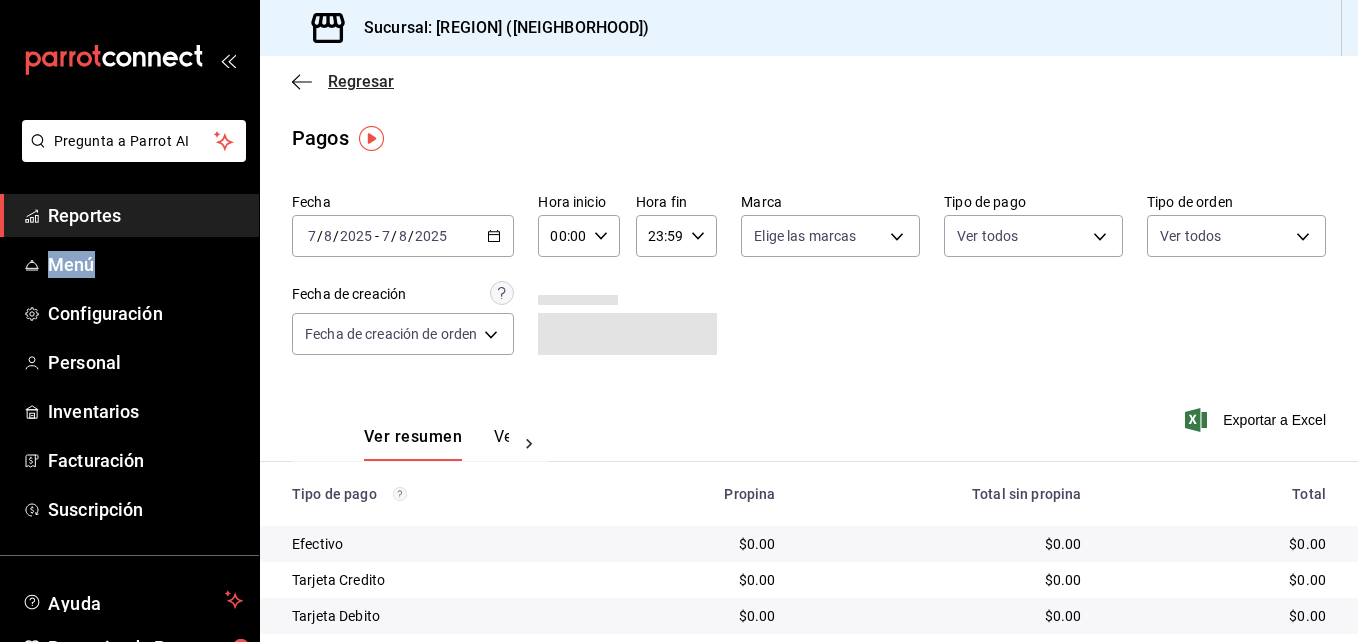 click 